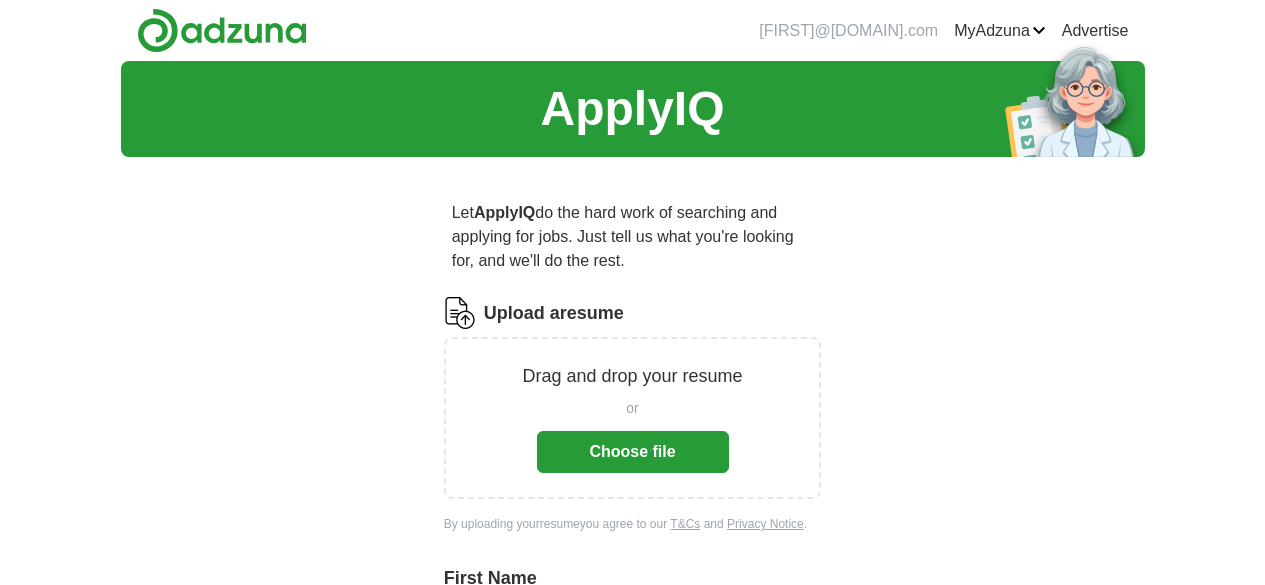scroll, scrollTop: 0, scrollLeft: 0, axis: both 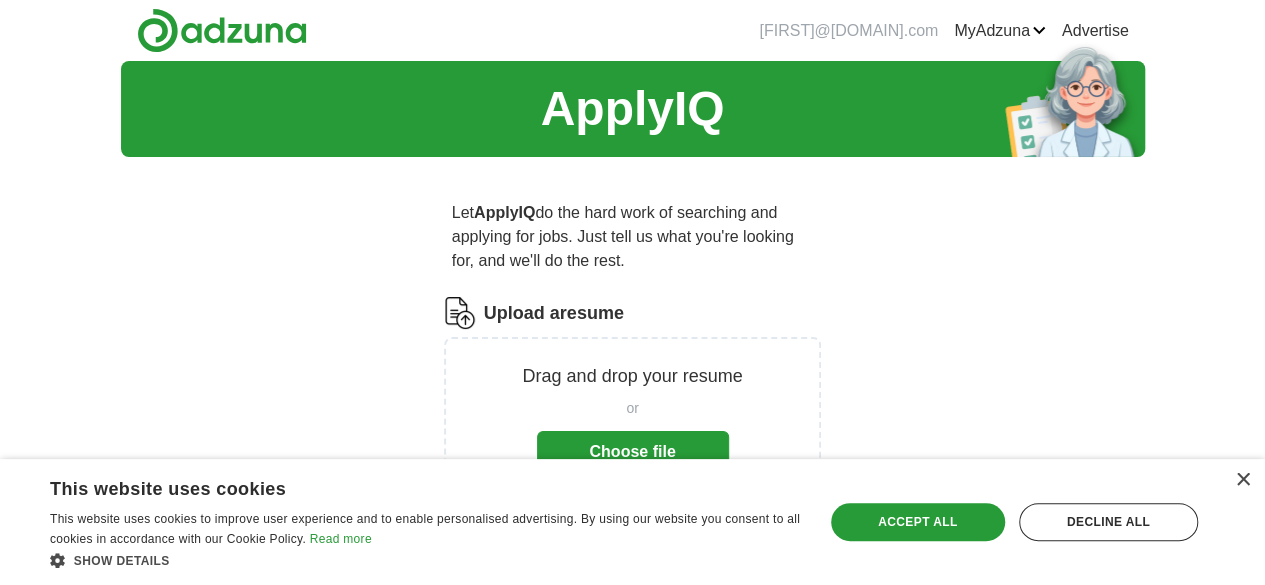 click on "Choose file" at bounding box center [633, 452] 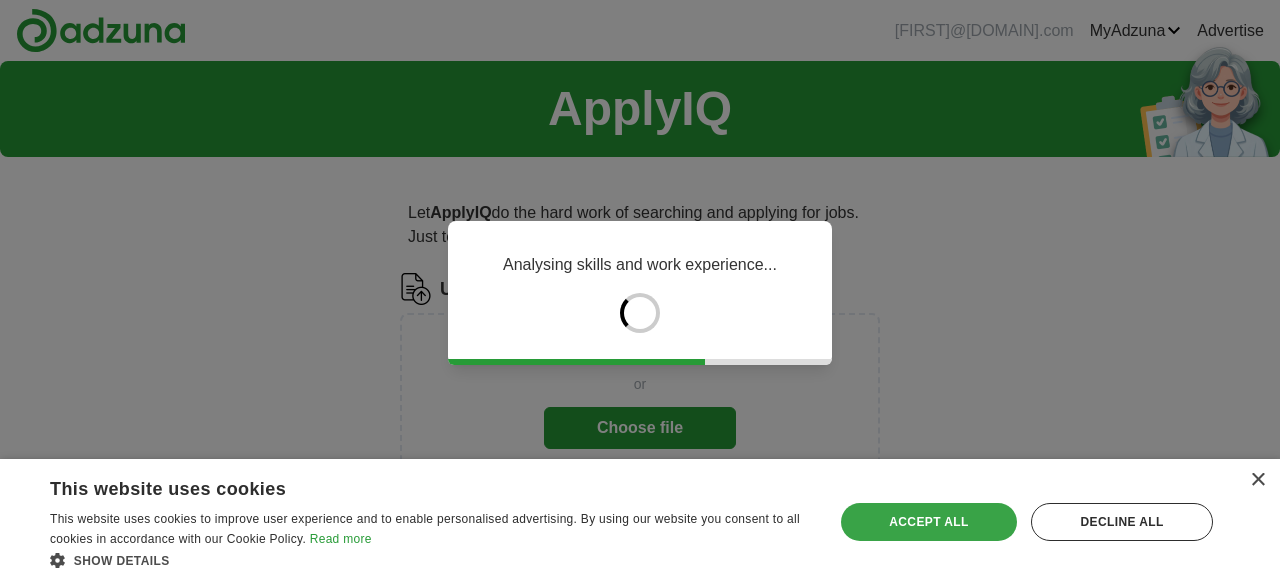 click on "Accept all" at bounding box center (929, 522) 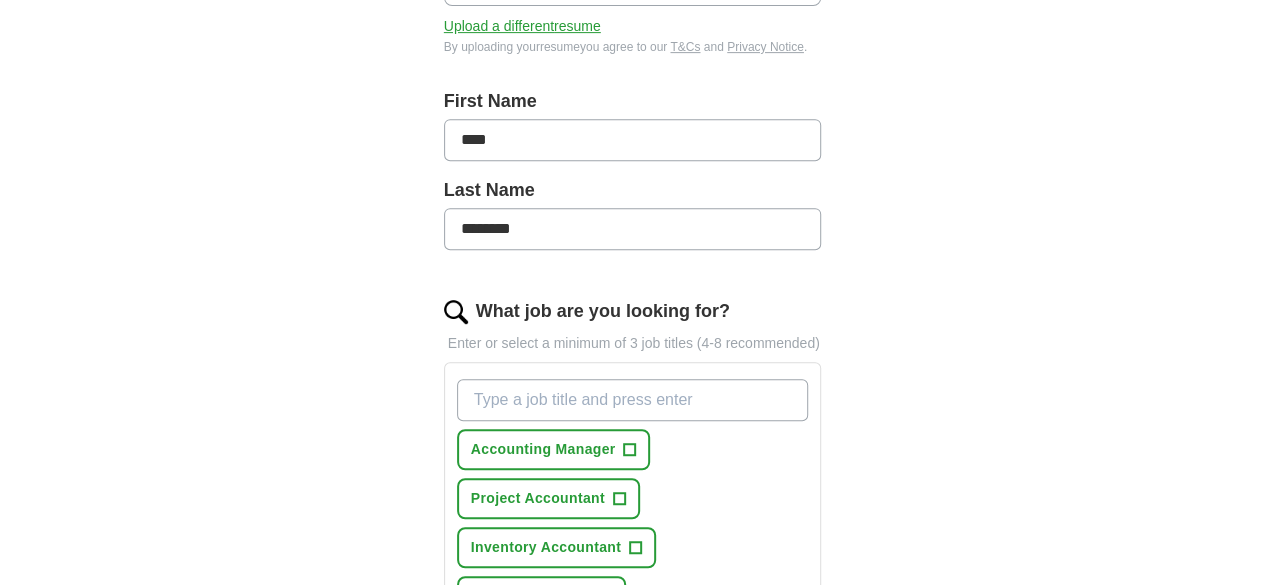scroll, scrollTop: 400, scrollLeft: 0, axis: vertical 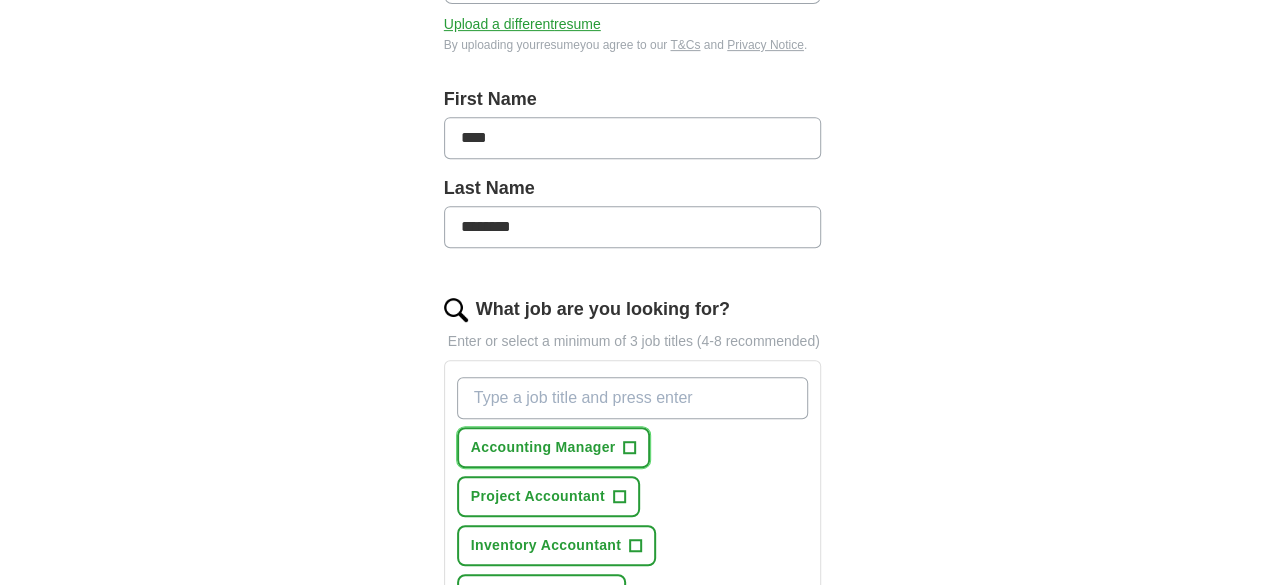 click on "+" at bounding box center [630, 448] 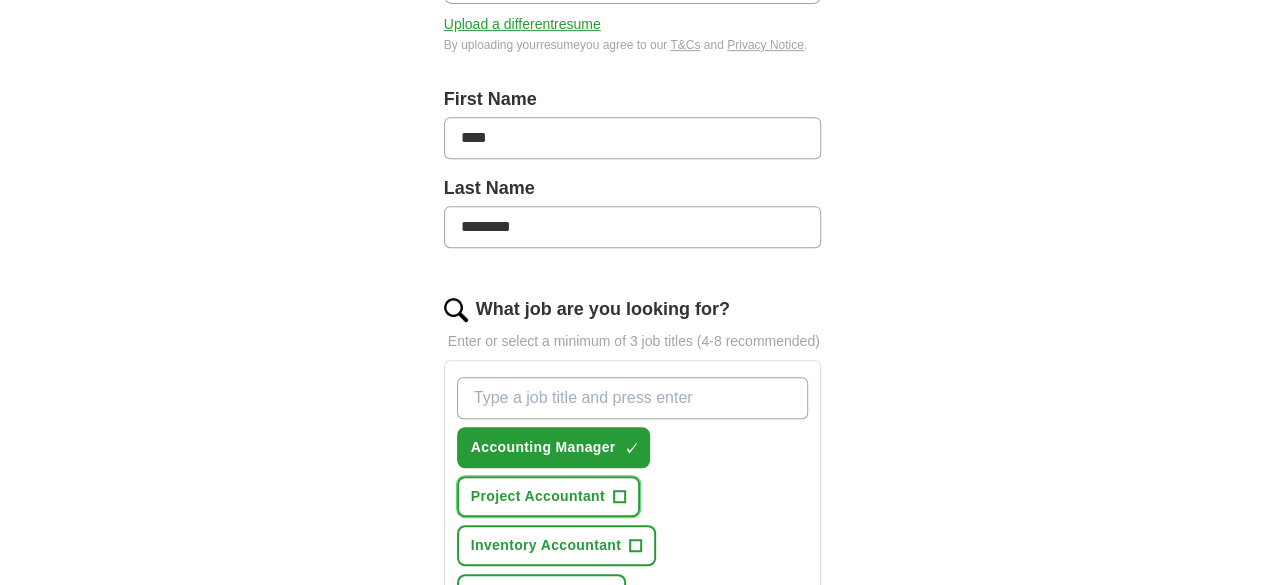 click on "Project Accountant" at bounding box center [538, 496] 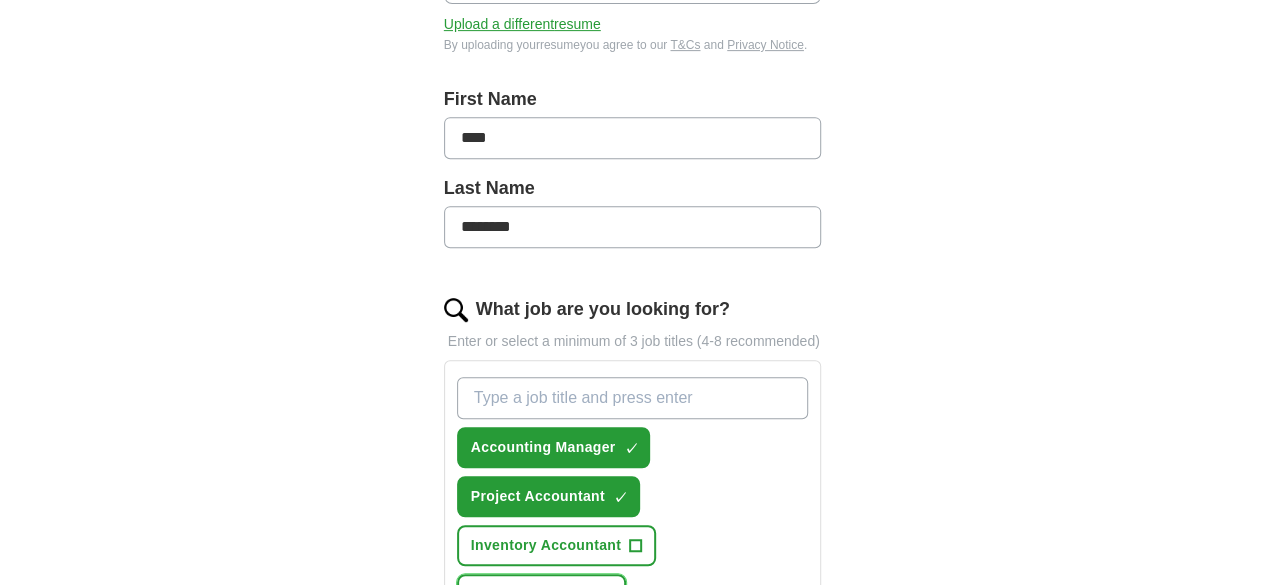 click on "Financial Analyst" at bounding box center (531, 594) 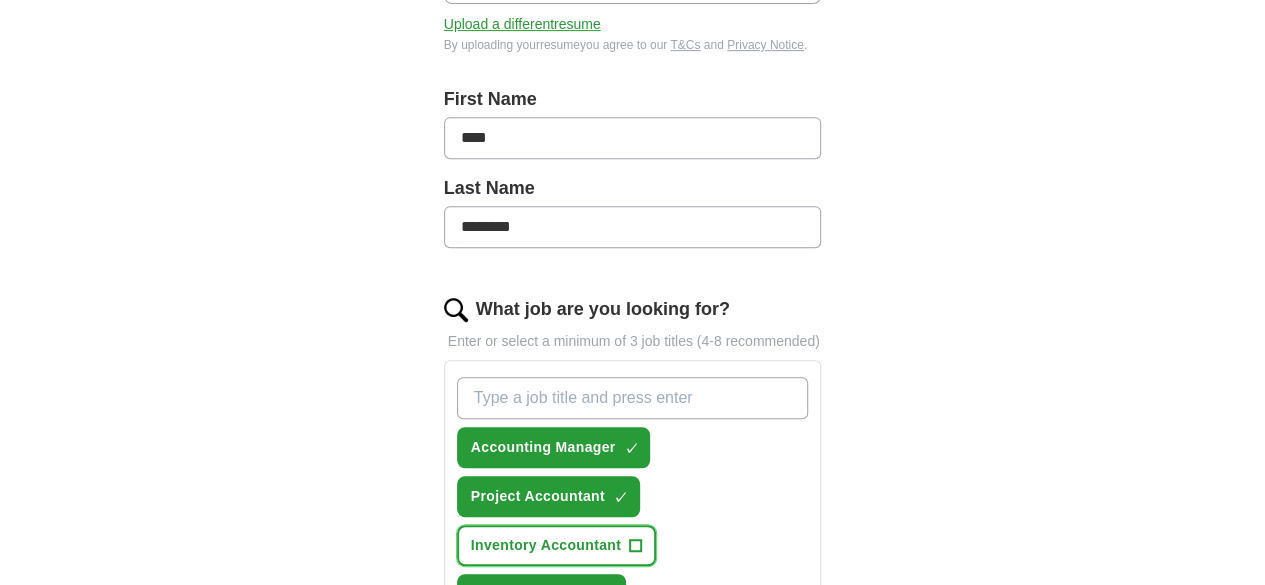 click on "Inventory Accountant" at bounding box center (546, 545) 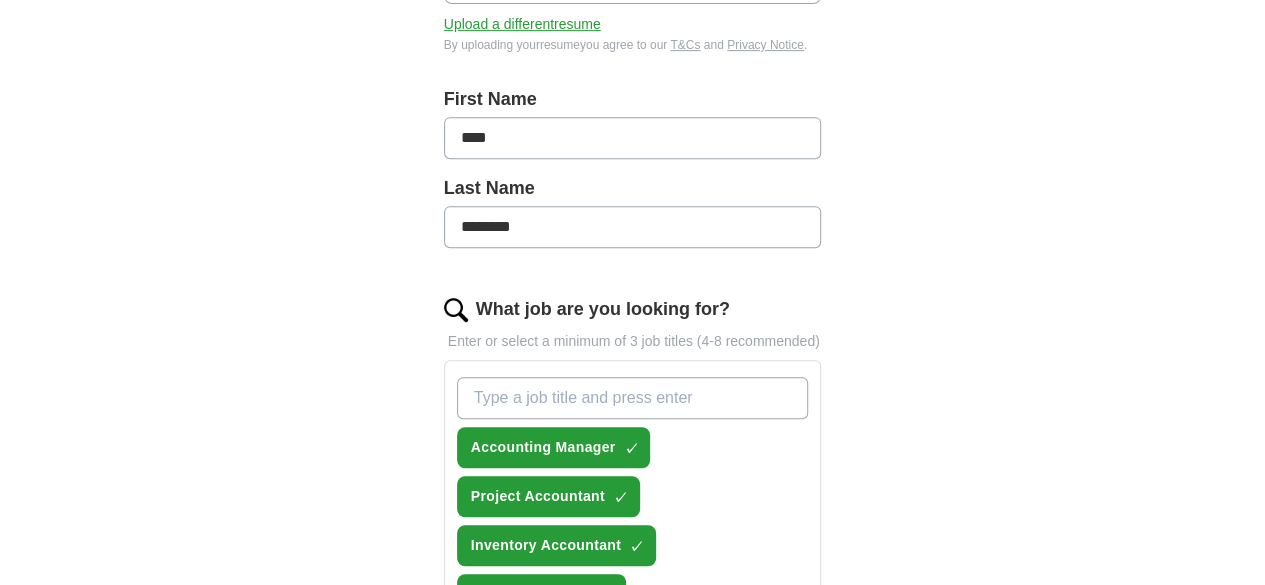 click on "Financial Reporting Analyst" at bounding box center (568, 643) 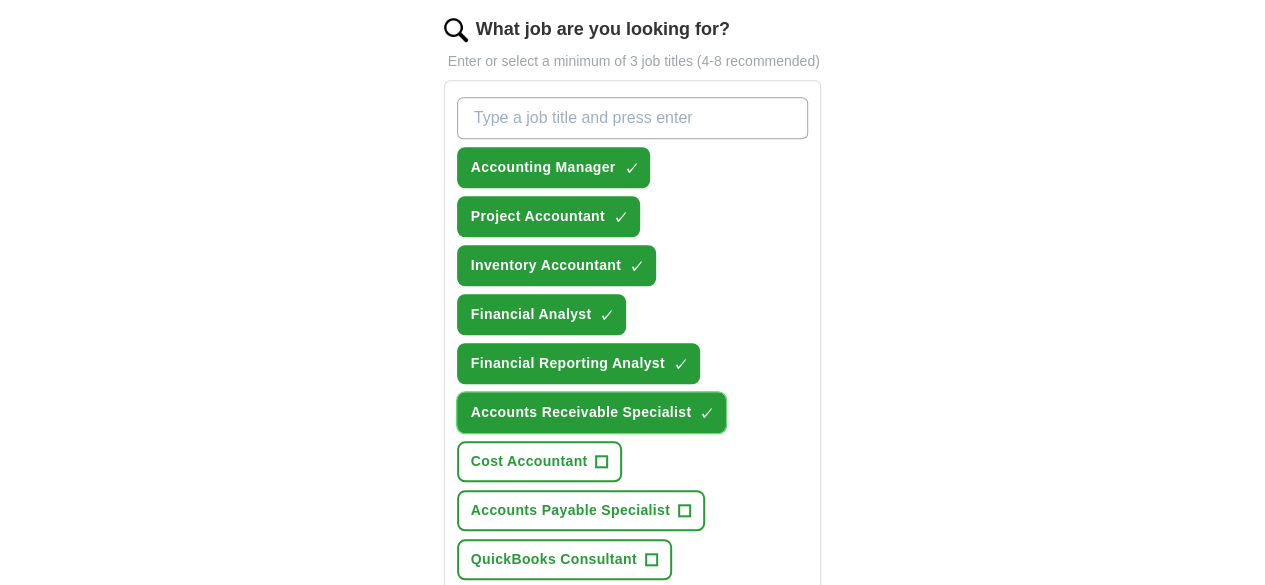 scroll, scrollTop: 700, scrollLeft: 0, axis: vertical 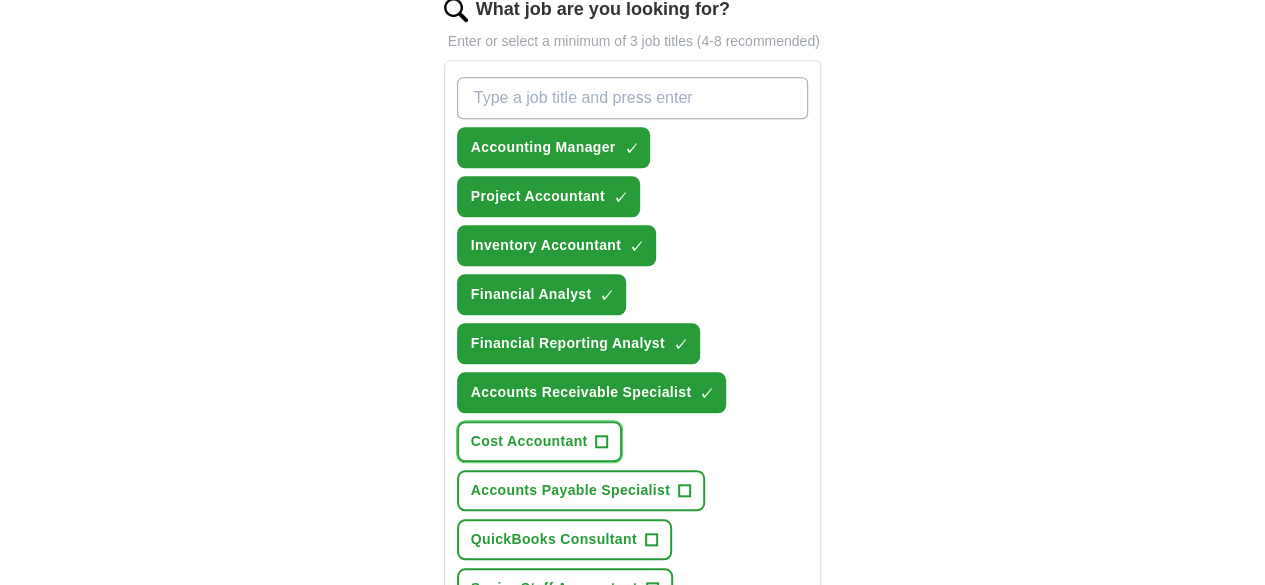 click on "Cost Accountant +" at bounding box center (540, 441) 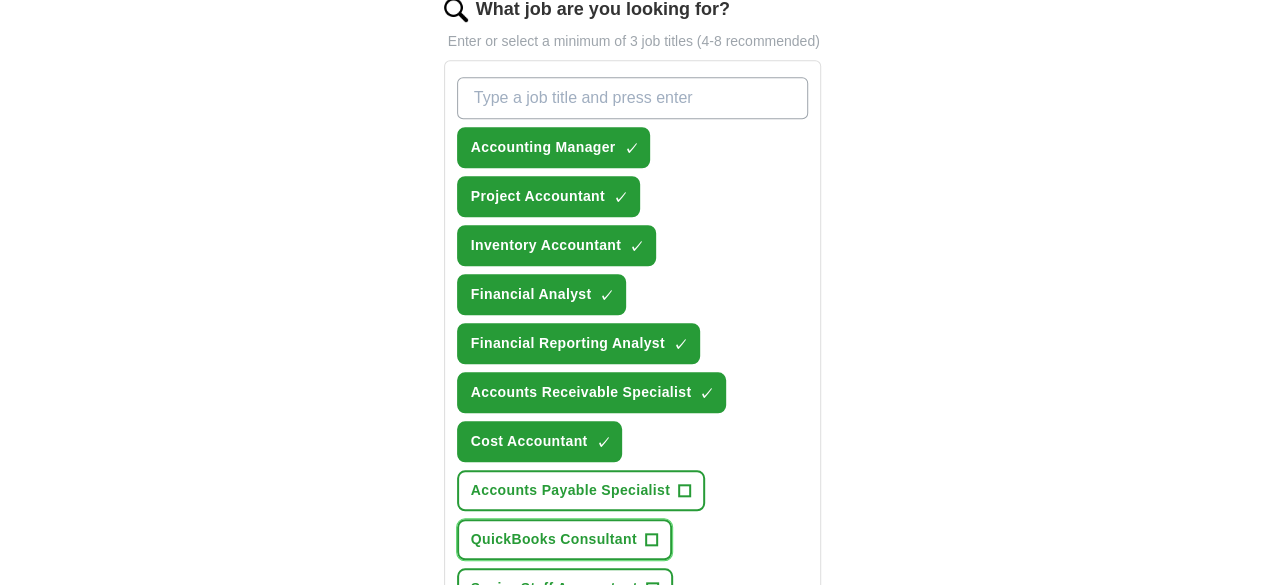 click on "QuickBooks Consultant" at bounding box center (554, 539) 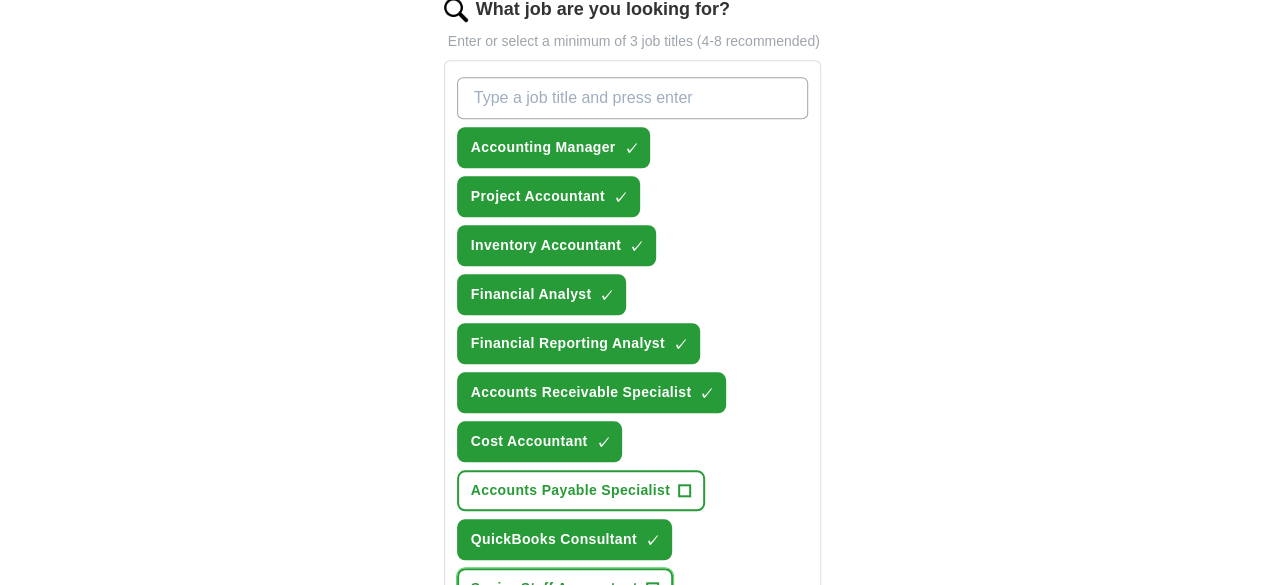 drag, startPoint x: 684, startPoint y: 363, endPoint x: 652, endPoint y: 355, distance: 32.984844 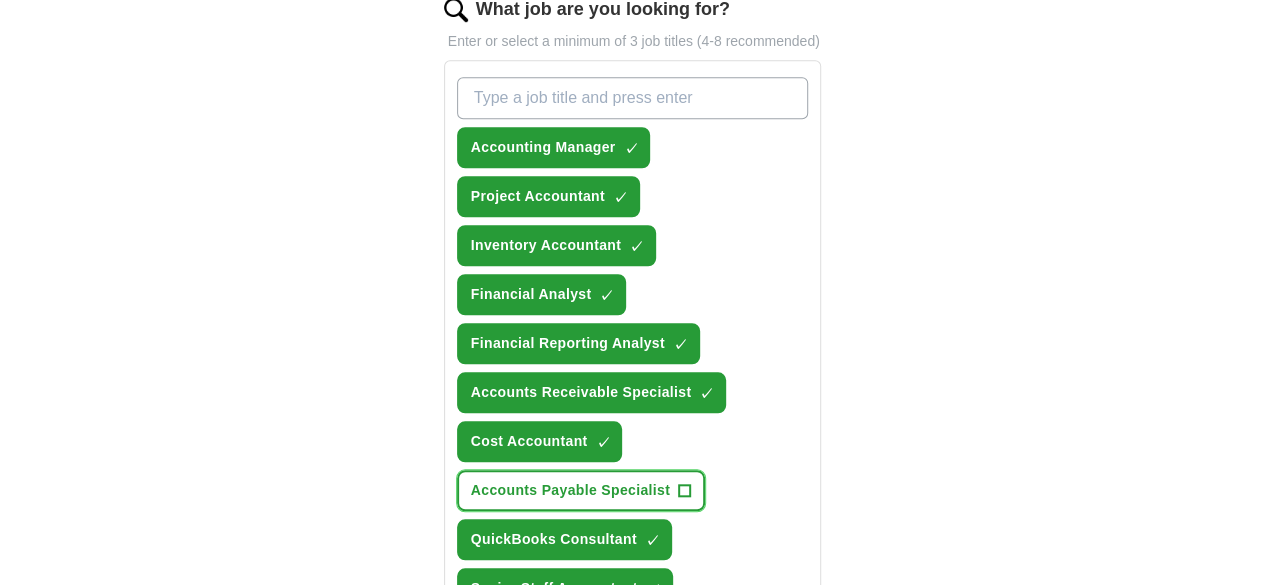 click on "Accounts Payable Specialist" at bounding box center [570, 490] 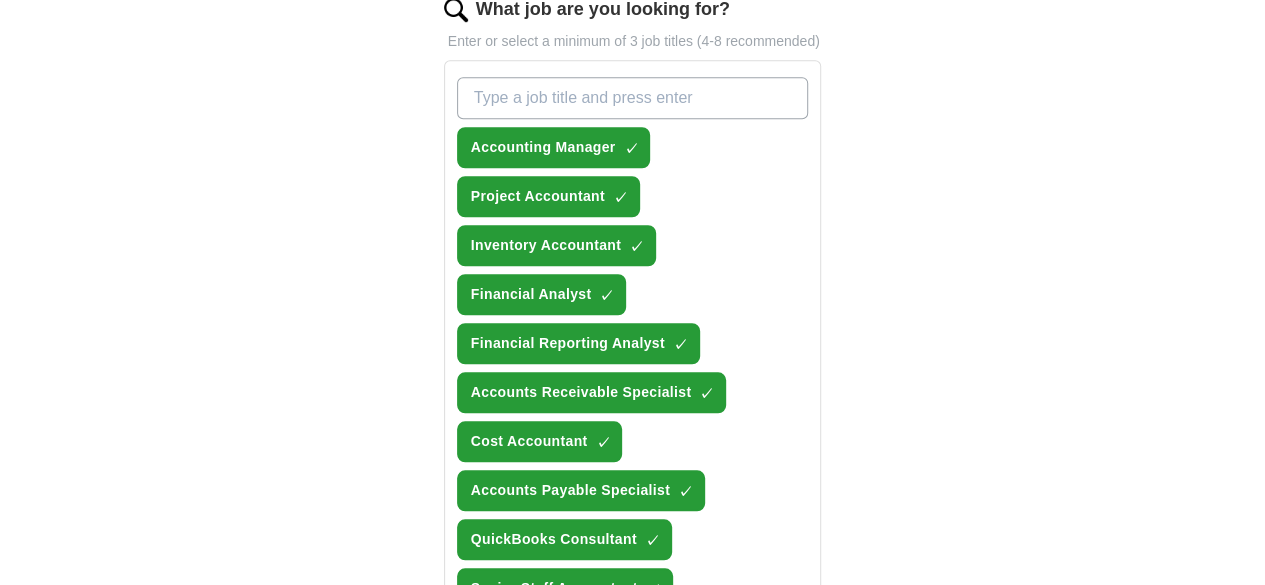 click on "Accounting Manager ✓ × Project Accountant ✓ × Inventory Accountant ✓ × Financial Analyst ✓ × Financial Reporting Analyst ✓ × Accounts Receivable Specialist ✓ × Cost Accountant ✓ × Accounts Payable Specialist ✓ × QuickBooks Consultant ✓ × Senior Staff Accountant ✓ × Accountant +" at bounding box center [633, 367] 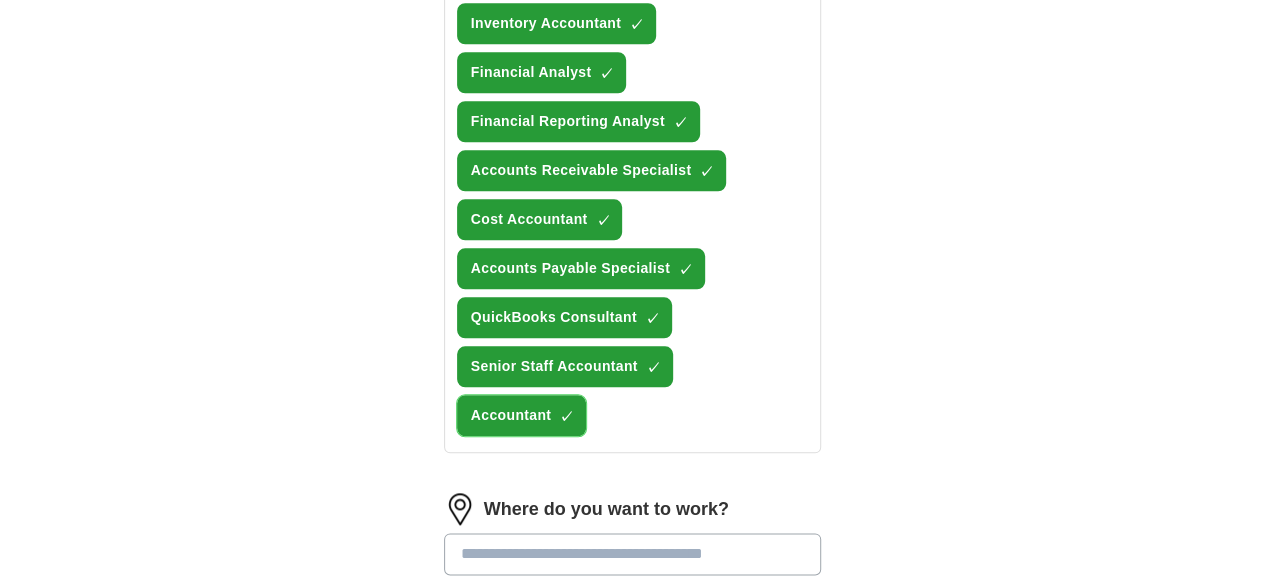 scroll, scrollTop: 1000, scrollLeft: 0, axis: vertical 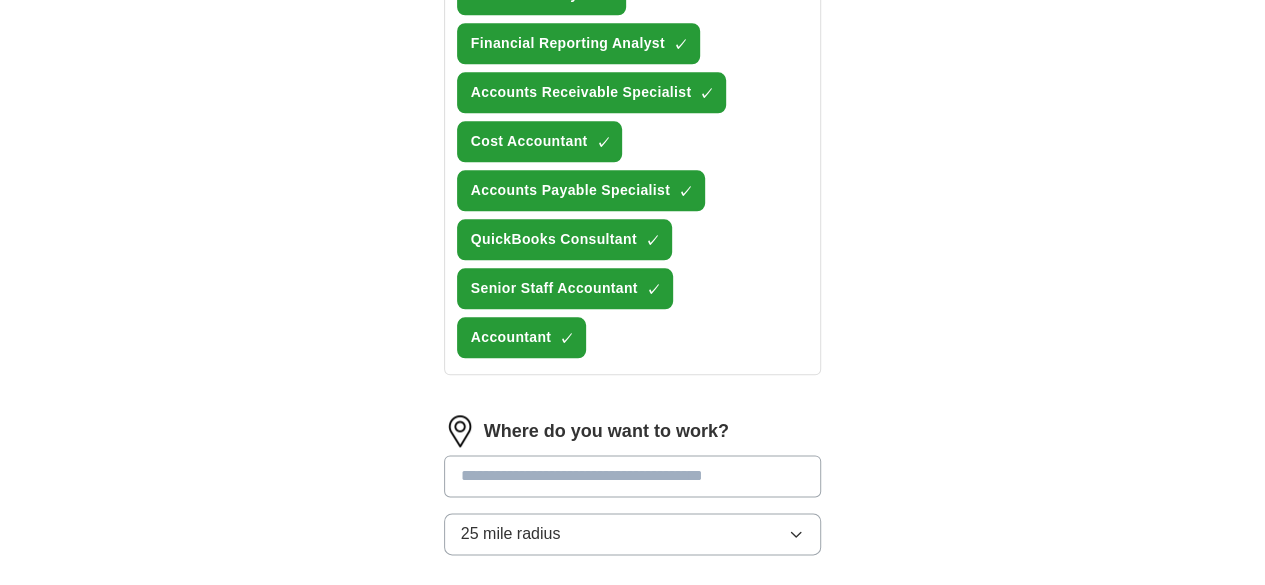 click at bounding box center [633, 476] 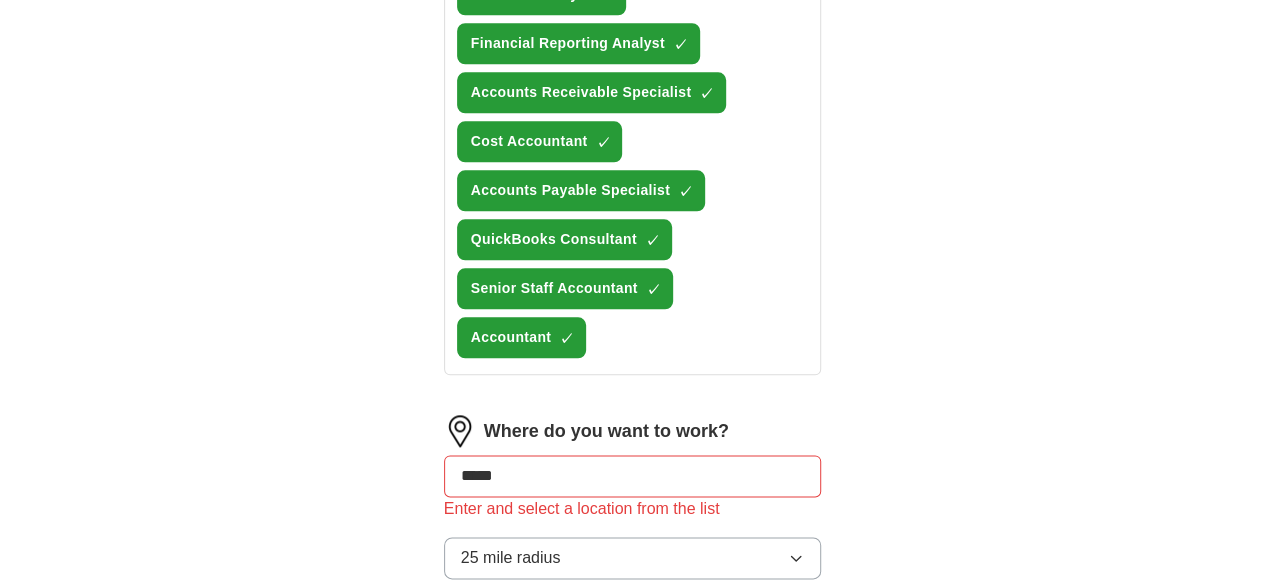 click on "Where do you want to work? ***** Enter and select a location from the list 25 mile radius" at bounding box center [633, 505] 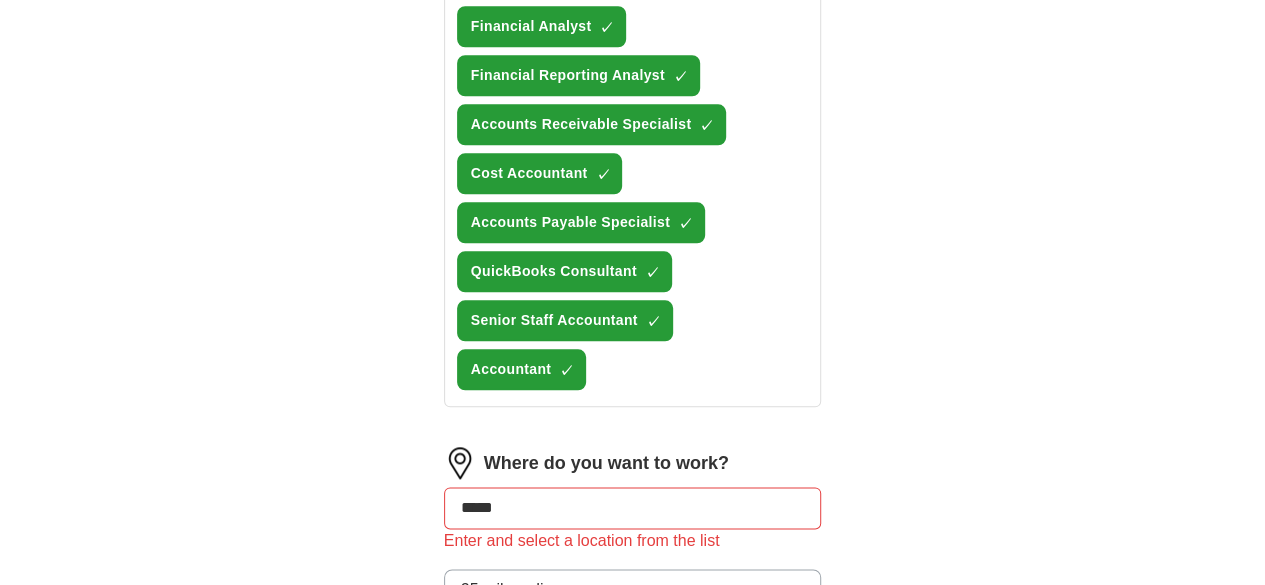 scroll, scrollTop: 886, scrollLeft: 0, axis: vertical 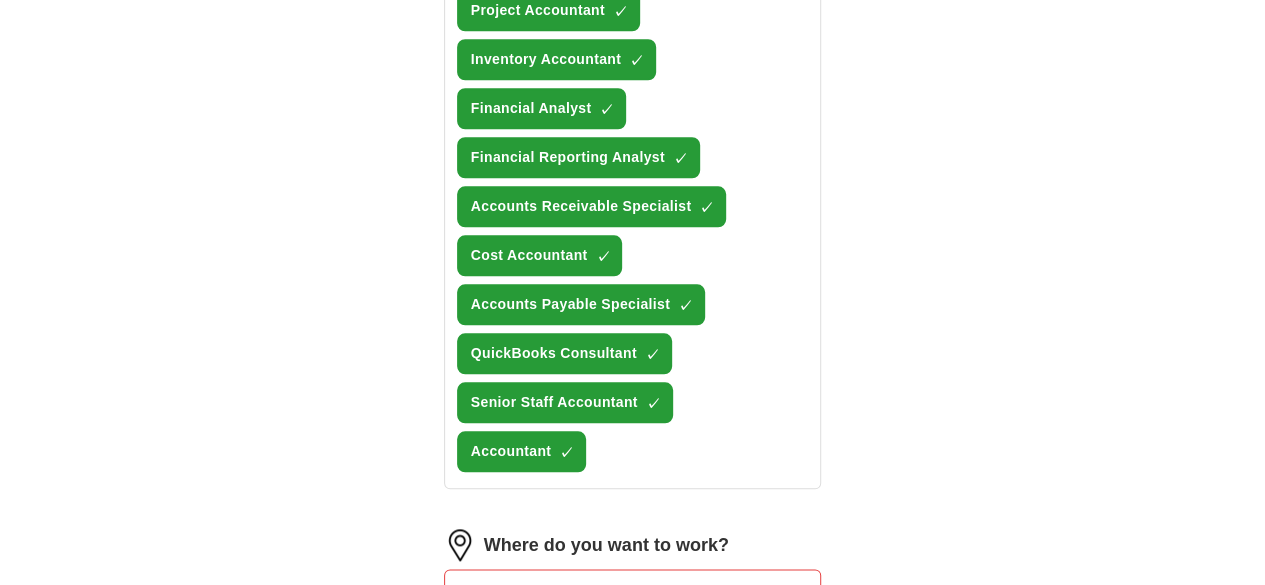 click on "*****" at bounding box center (633, 590) 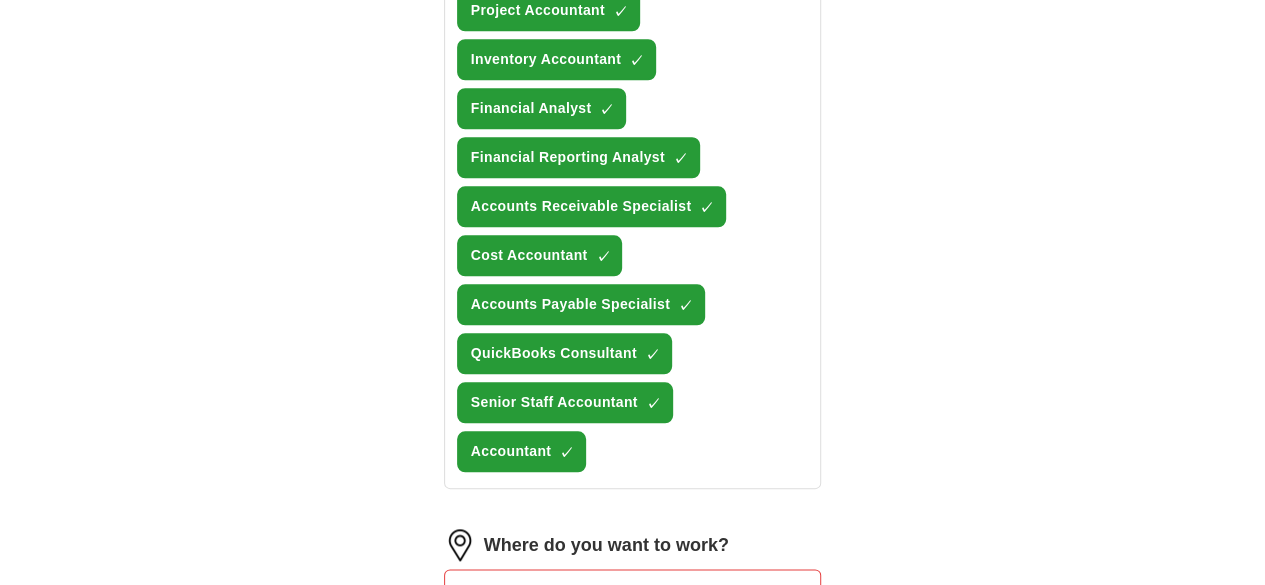 type on "****" 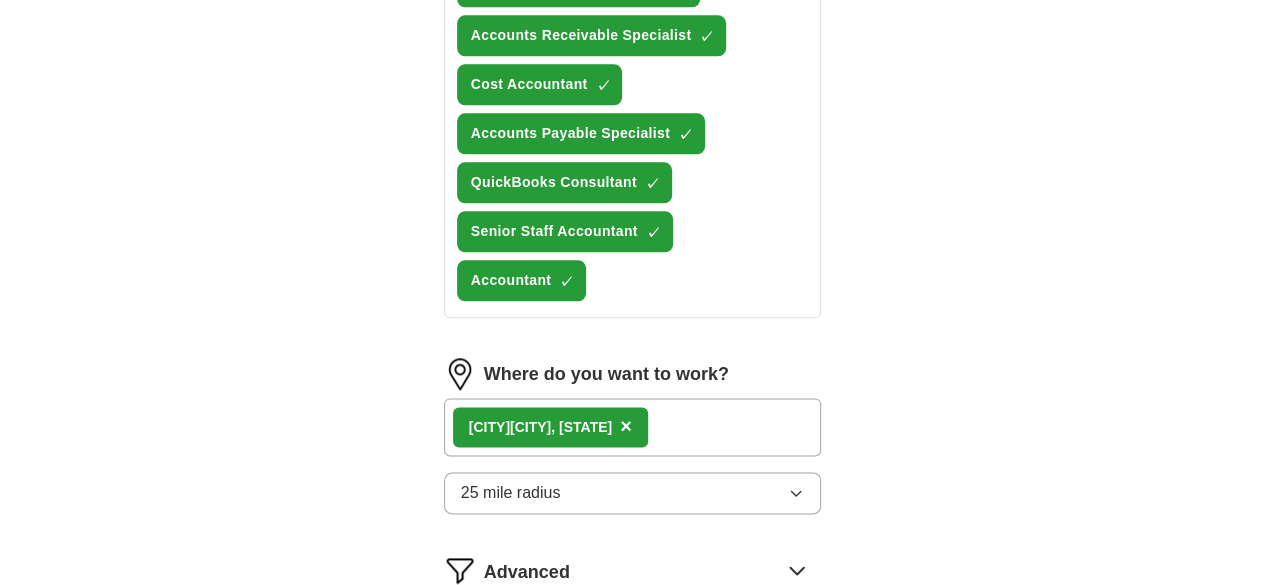 scroll, scrollTop: 1086, scrollLeft: 0, axis: vertical 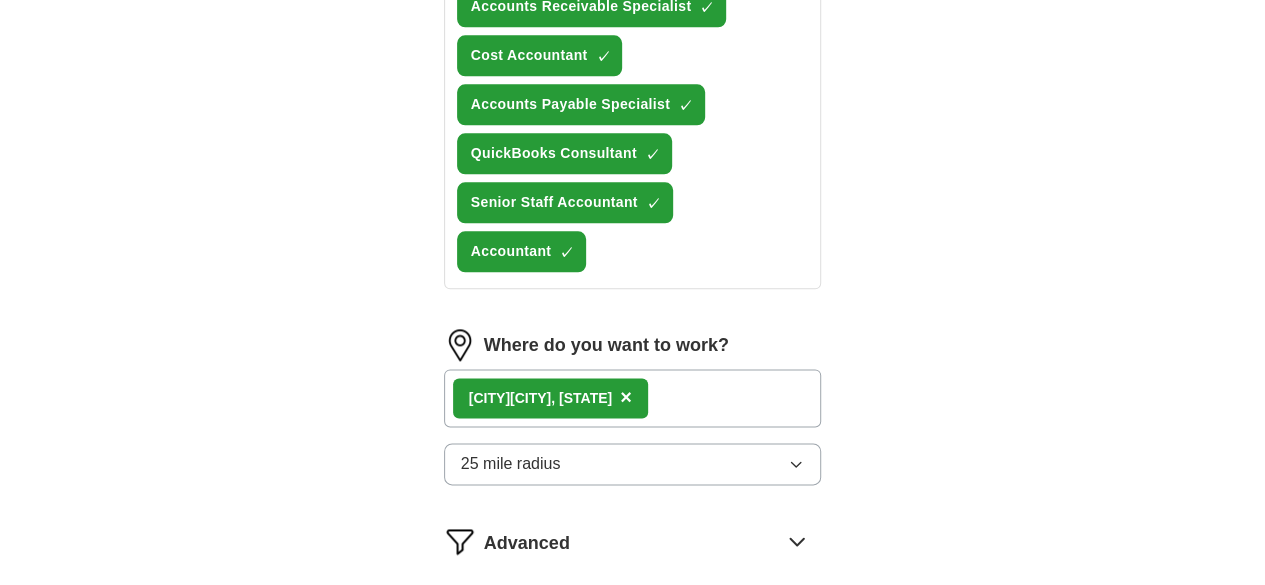 click on "Advanced" at bounding box center [527, 543] 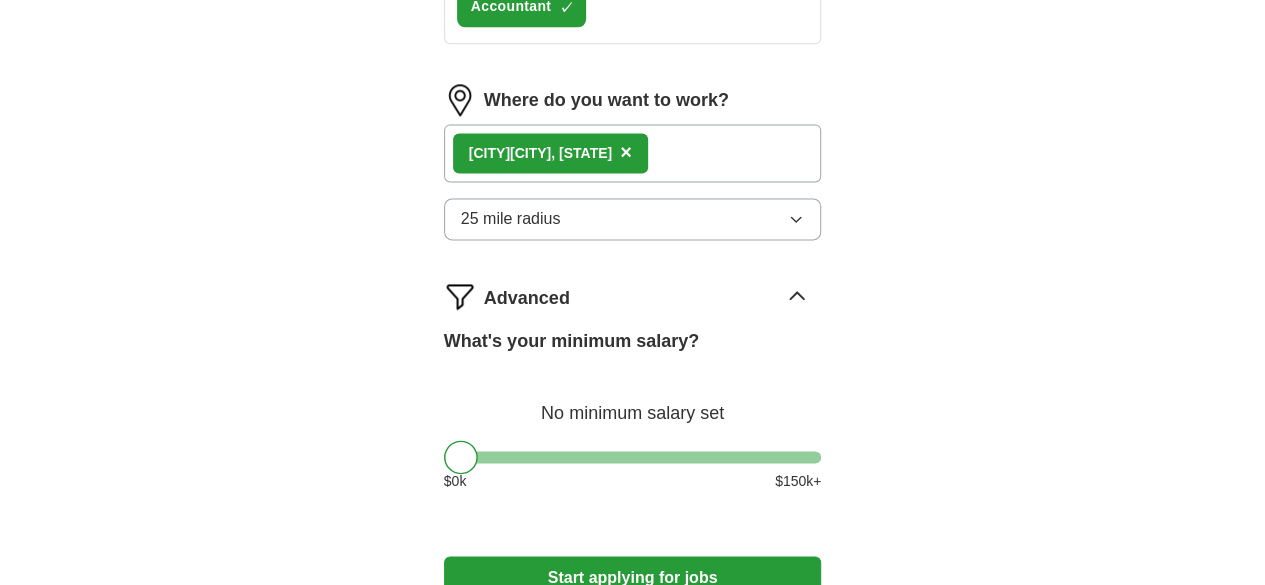 scroll, scrollTop: 1374, scrollLeft: 0, axis: vertical 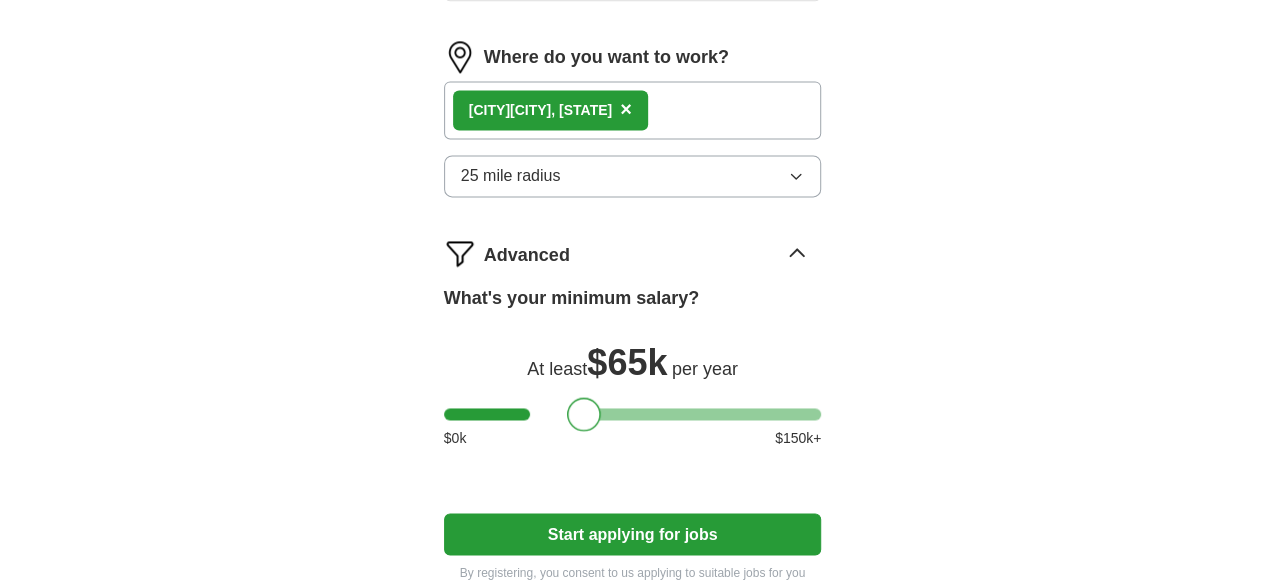 drag, startPoint x: 431, startPoint y: 195, endPoint x: 555, endPoint y: 216, distance: 125.765656 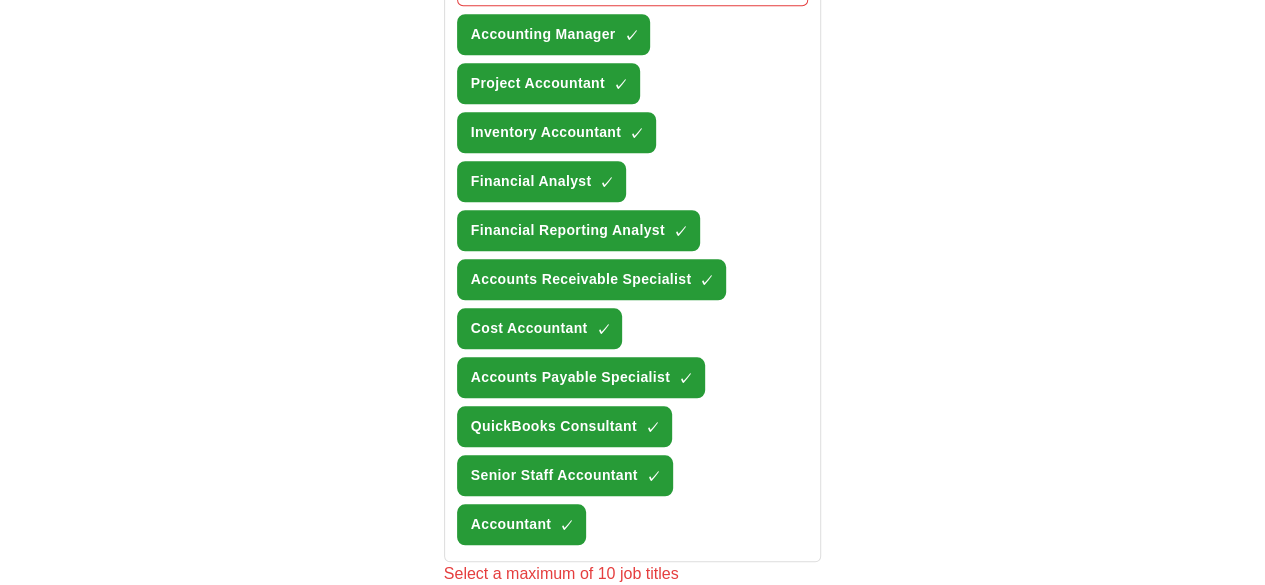 scroll, scrollTop: 798, scrollLeft: 0, axis: vertical 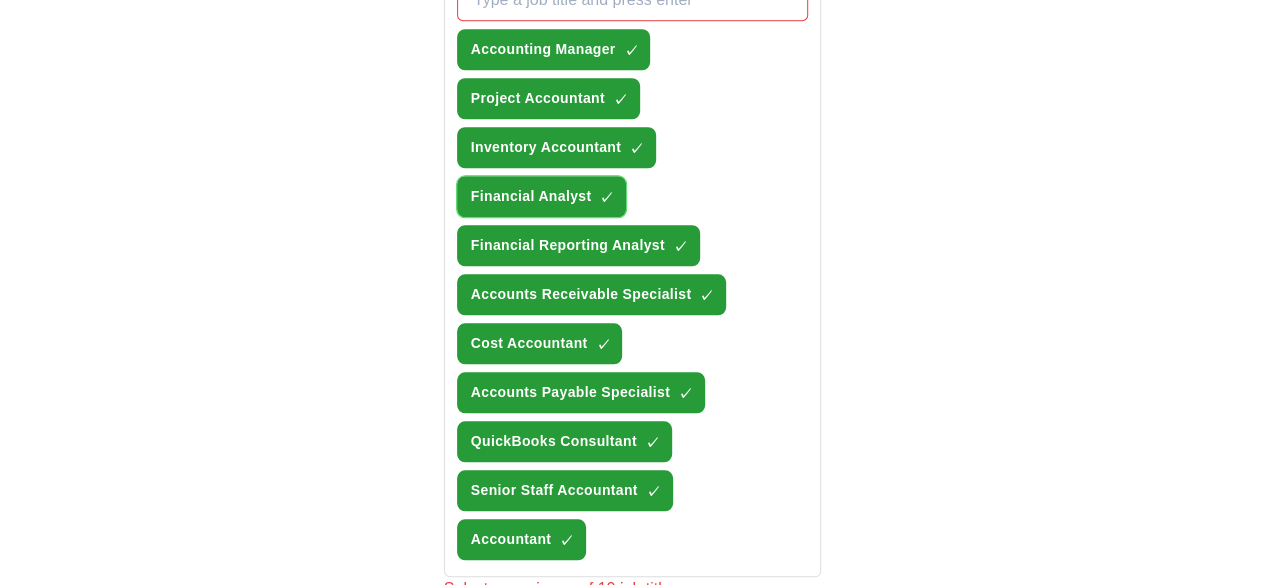 click on "Financial Analyst ✓ ×" at bounding box center (542, 196) 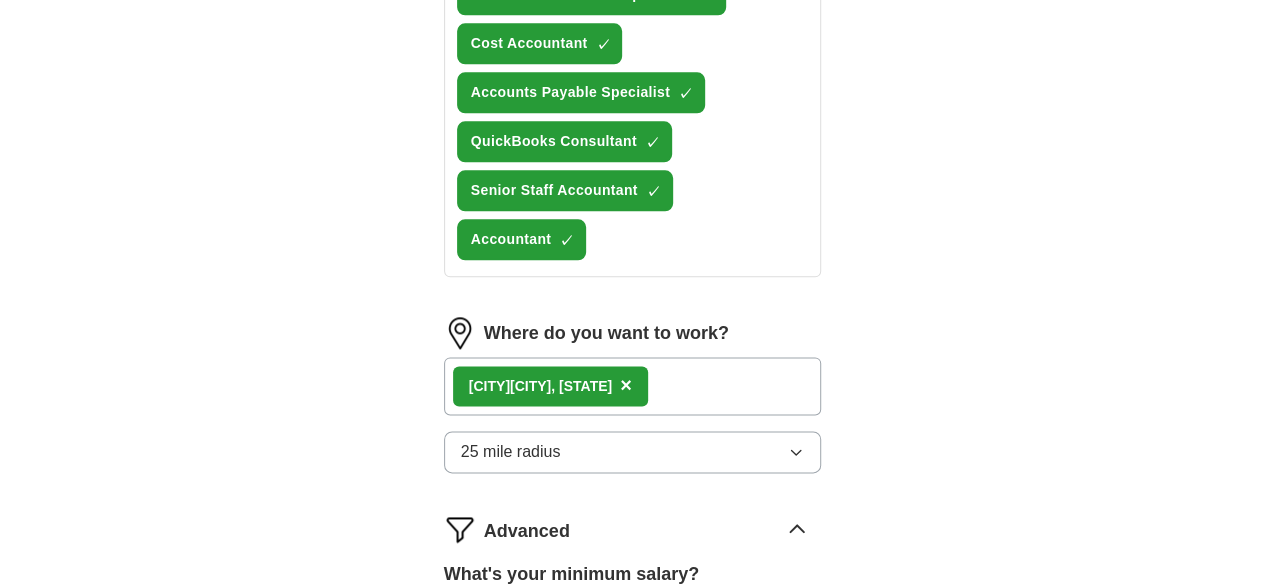 scroll, scrollTop: 1374, scrollLeft: 0, axis: vertical 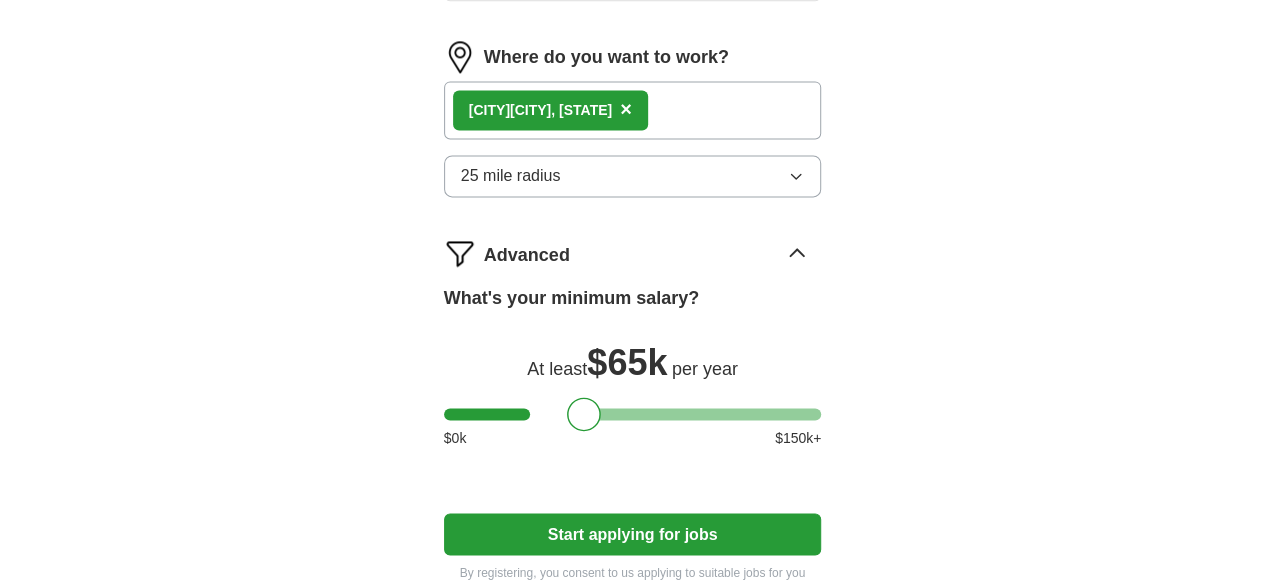 click on "Start applying for jobs" at bounding box center [633, 534] 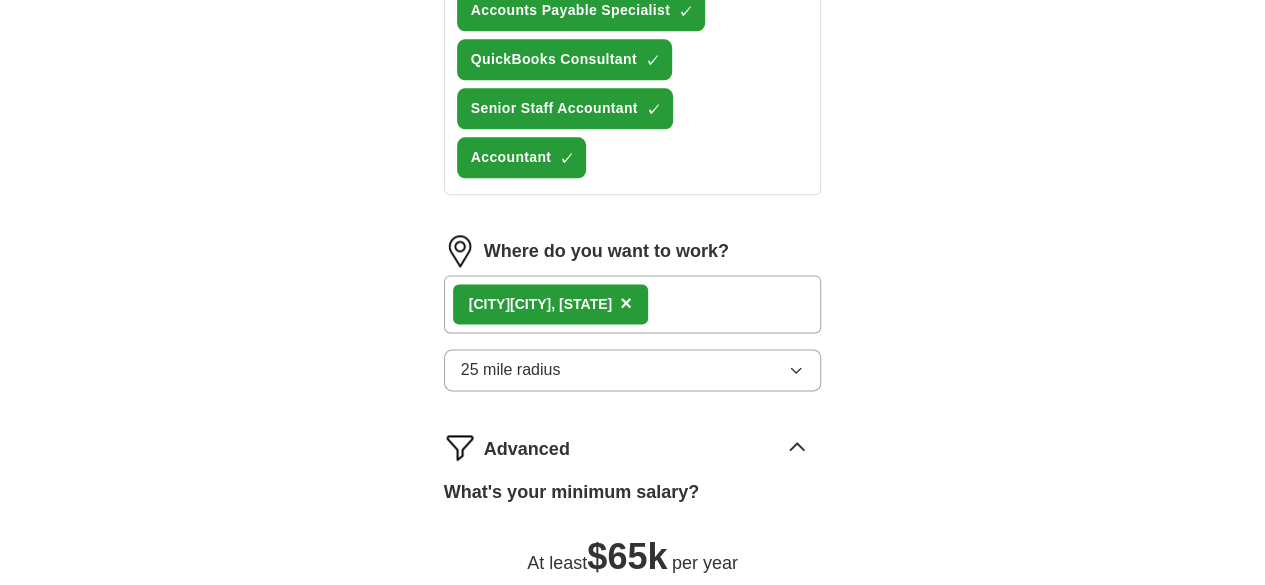 scroll, scrollTop: 1000, scrollLeft: 0, axis: vertical 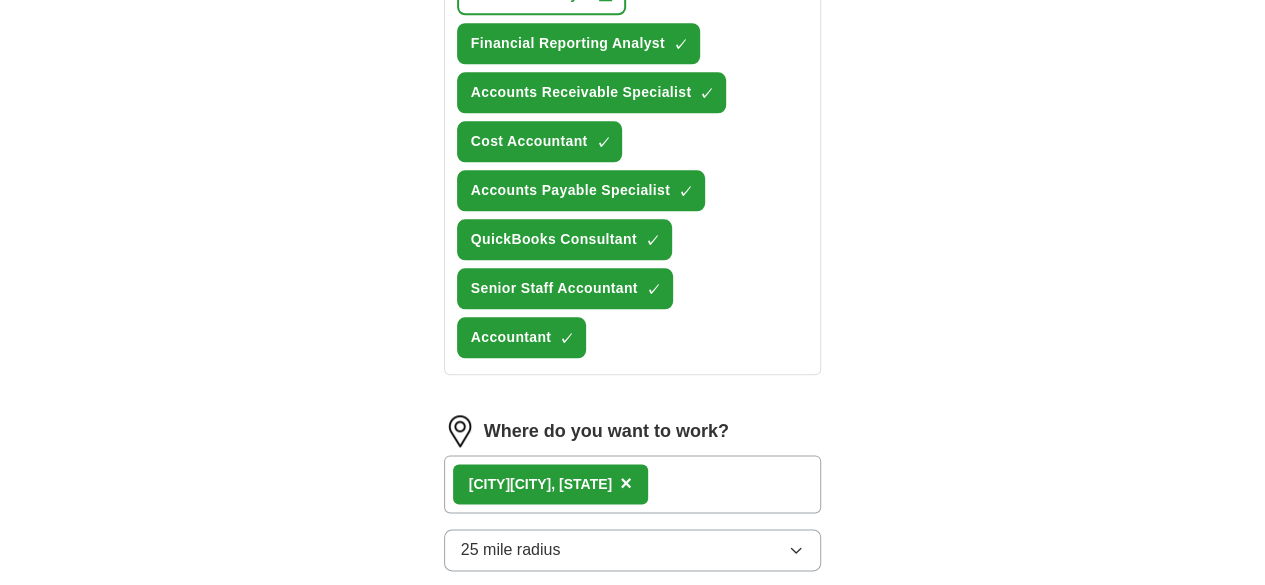 click on "[CITY], [STATE] ×" at bounding box center (633, 484) 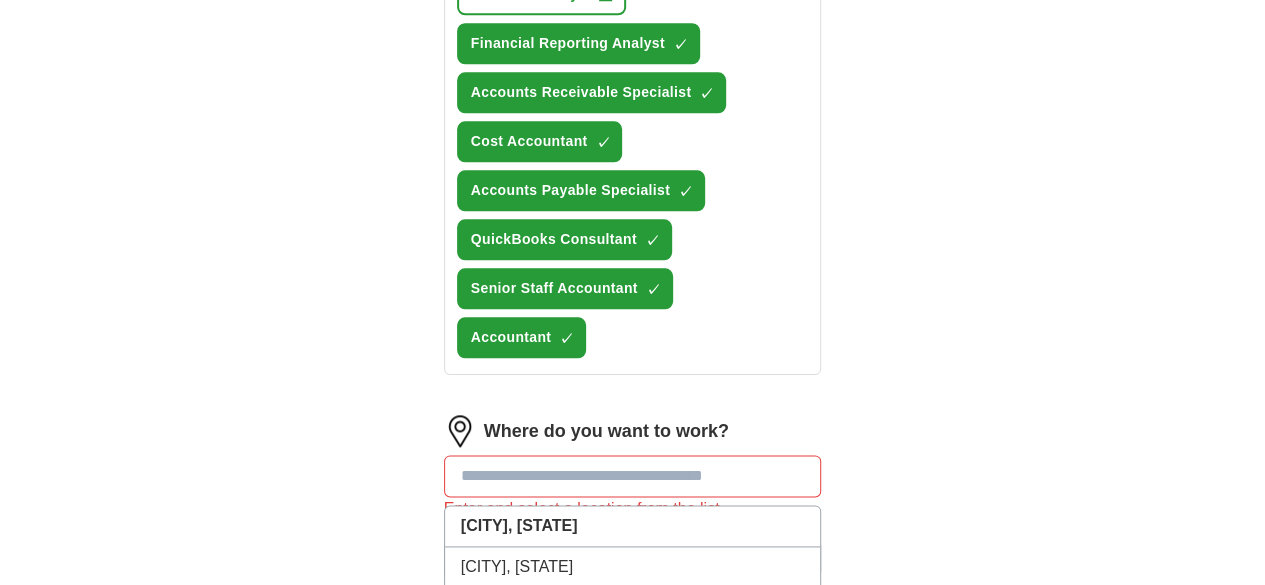 click at bounding box center [633, 476] 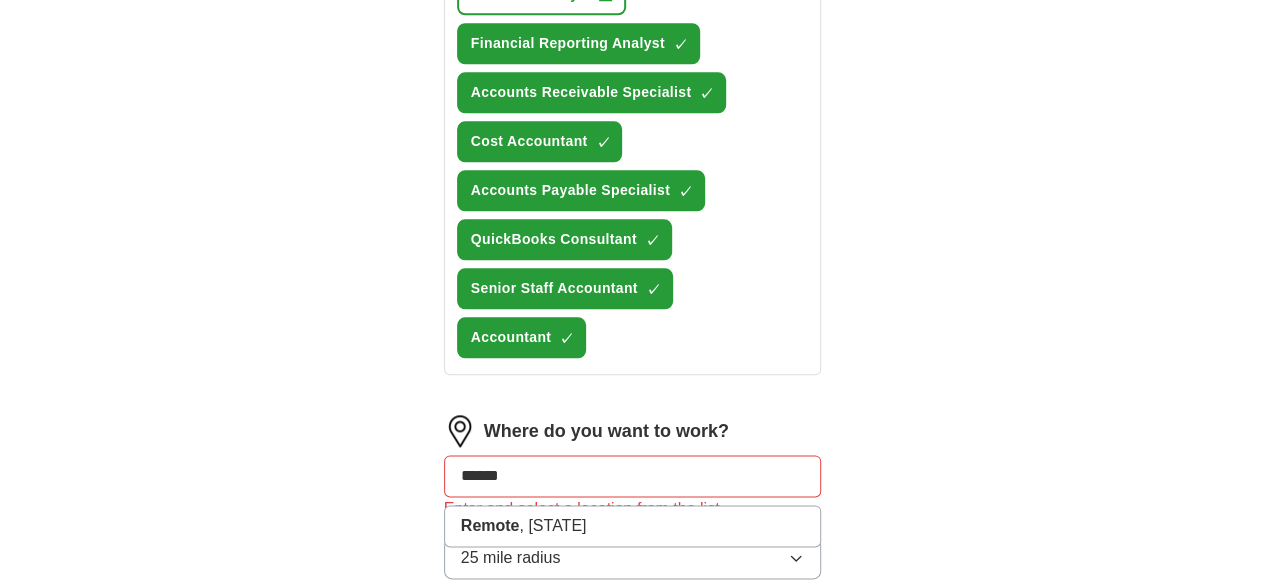 click on "******" at bounding box center (633, 476) 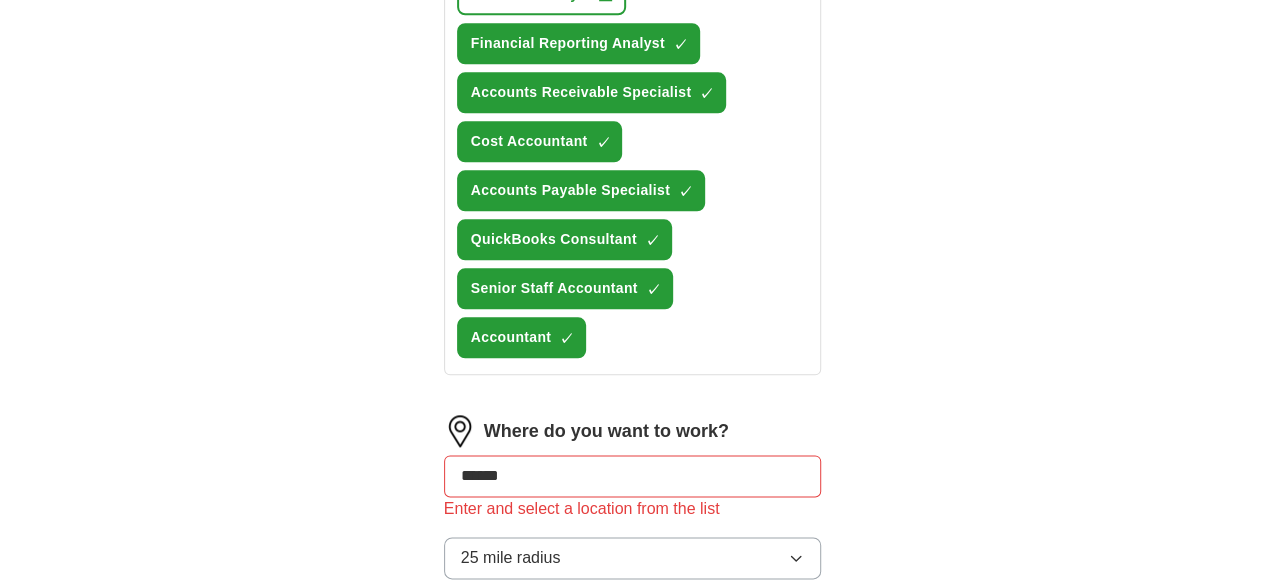 click on "******" at bounding box center (633, 476) 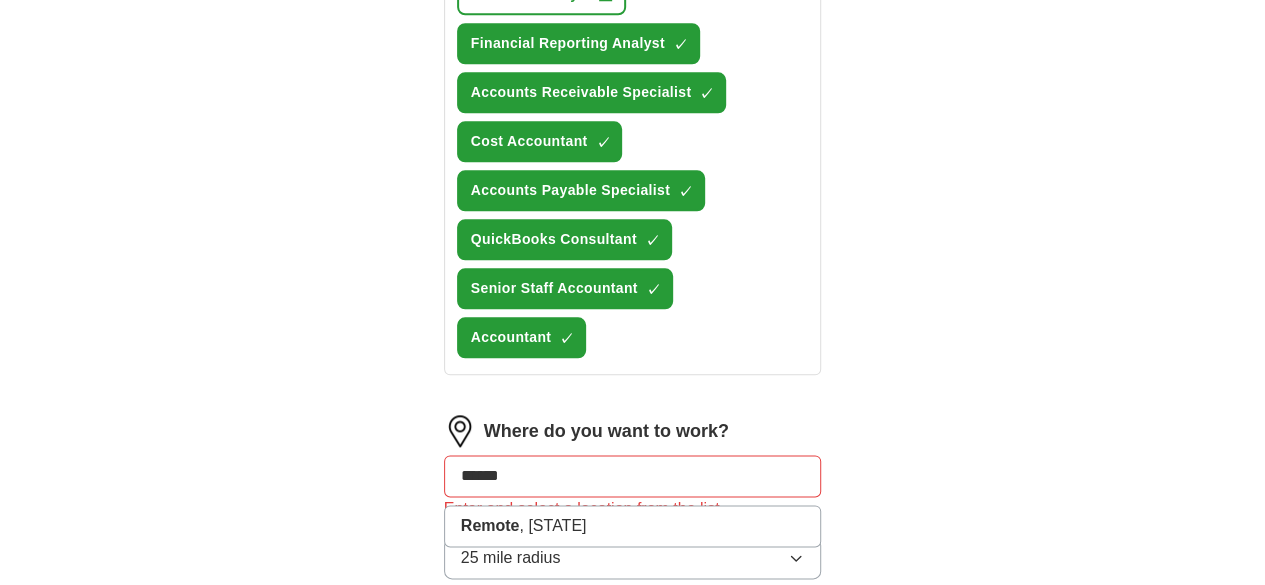 click on "******" at bounding box center [633, 476] 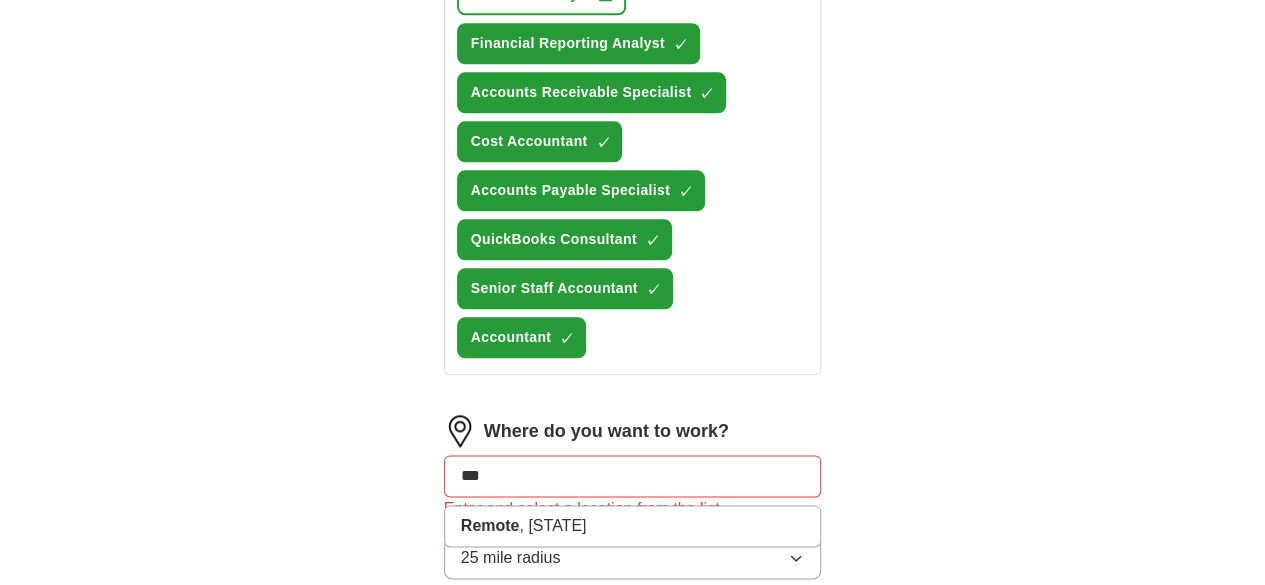 type on "****" 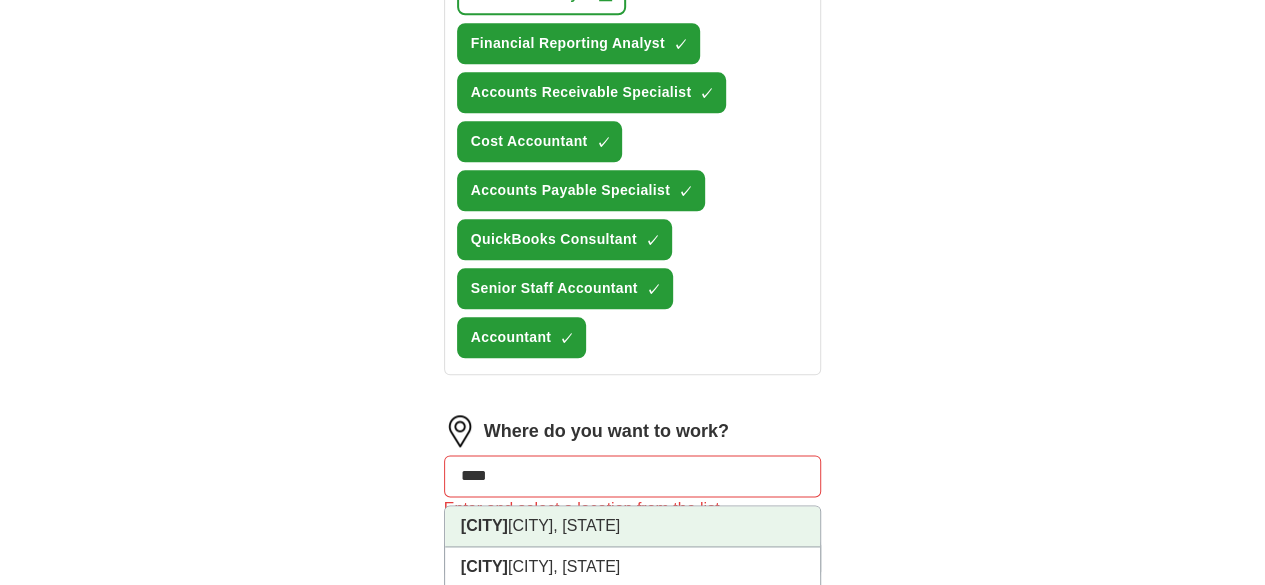 click on "[CITY], [STATE]" at bounding box center (633, 526) 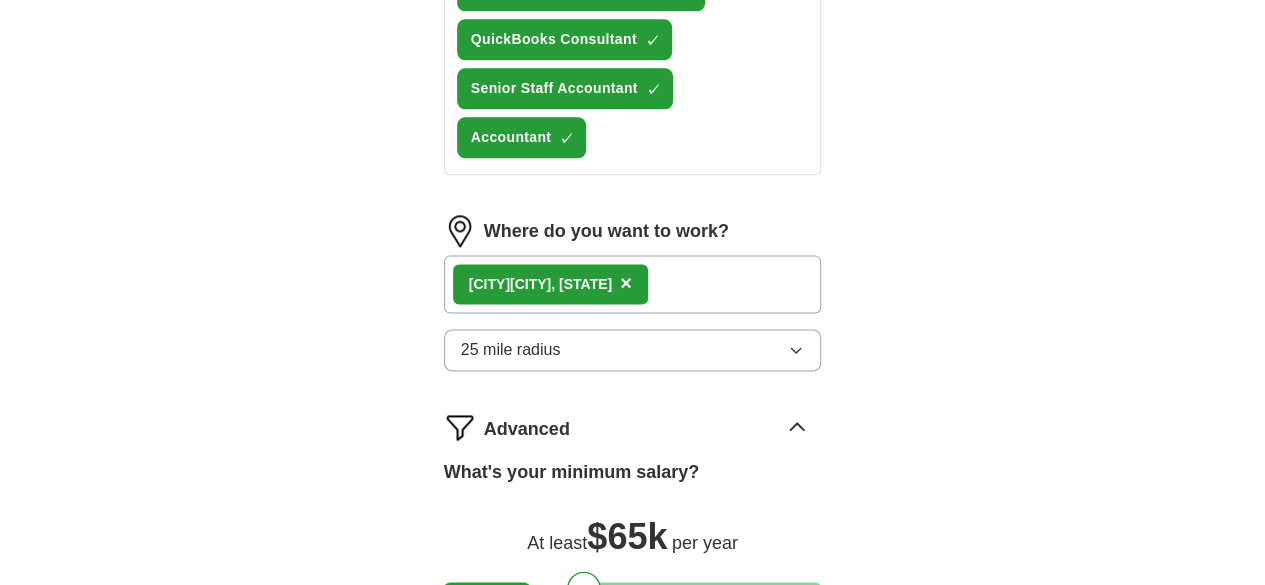 scroll, scrollTop: 1300, scrollLeft: 0, axis: vertical 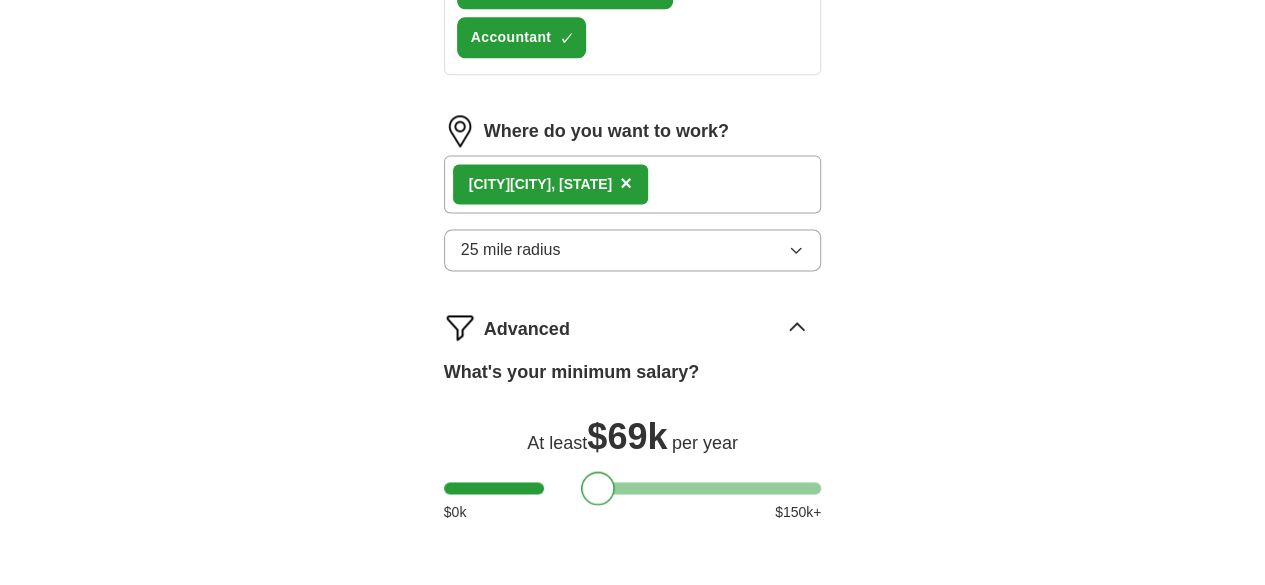 drag, startPoint x: 550, startPoint y: 252, endPoint x: 564, endPoint y: 259, distance: 15.652476 